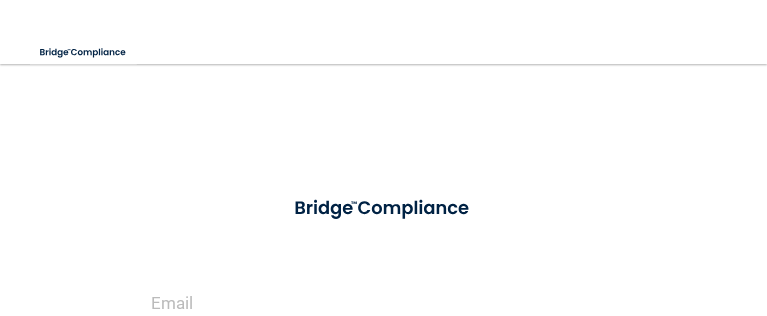 scroll, scrollTop: 0, scrollLeft: 0, axis: both 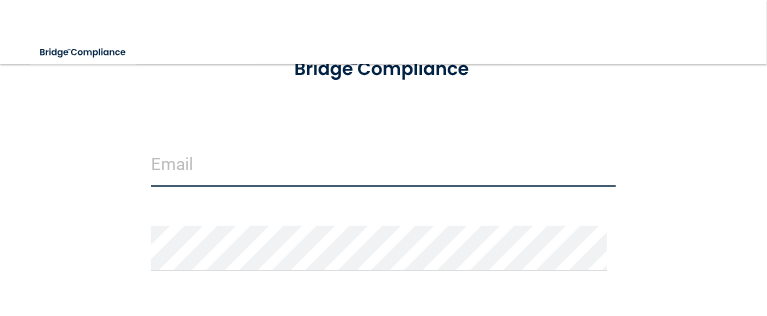 click at bounding box center (383, 164) 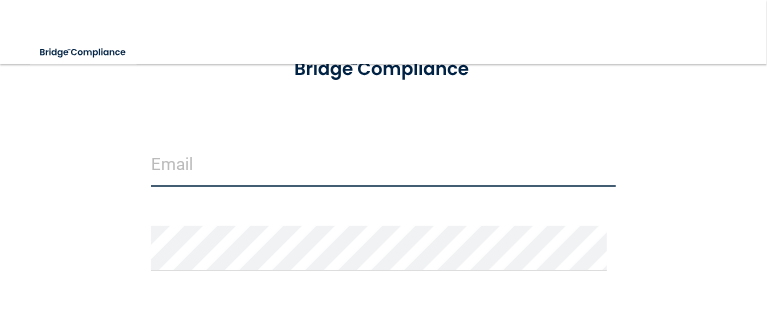 type on "[USERNAME]@example.com" 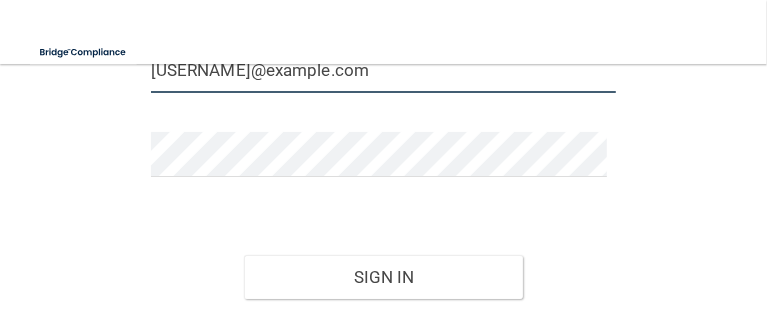 scroll, scrollTop: 233, scrollLeft: 0, axis: vertical 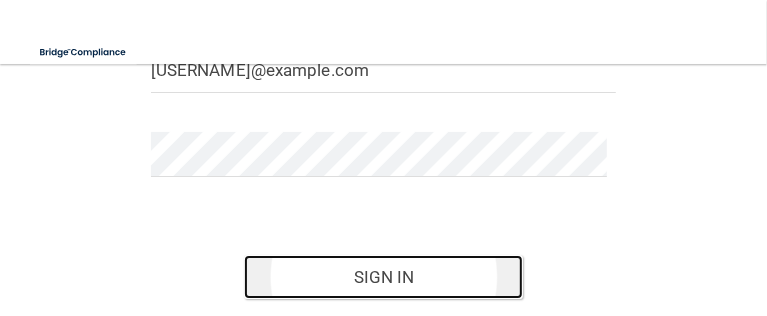 click on "Sign In" at bounding box center (383, 277) 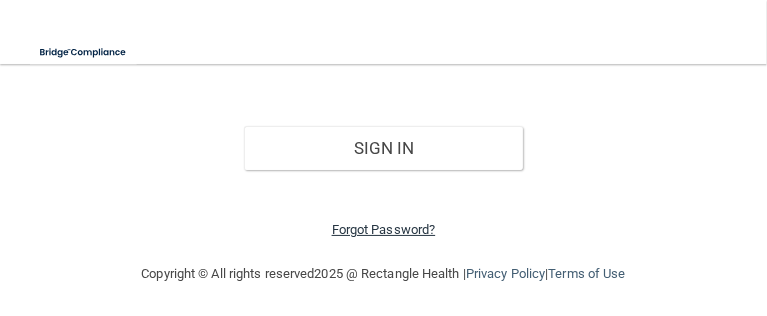 click on "Forgot Password?" at bounding box center [384, 229] 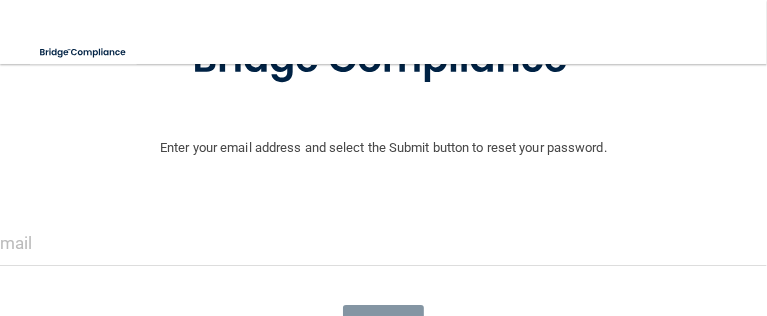 scroll, scrollTop: 203, scrollLeft: 0, axis: vertical 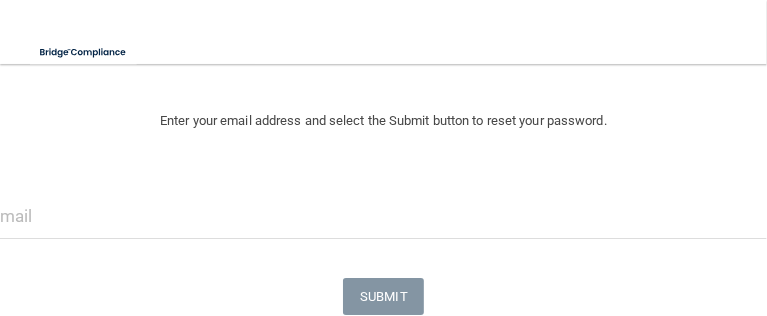 click at bounding box center (383, 216) 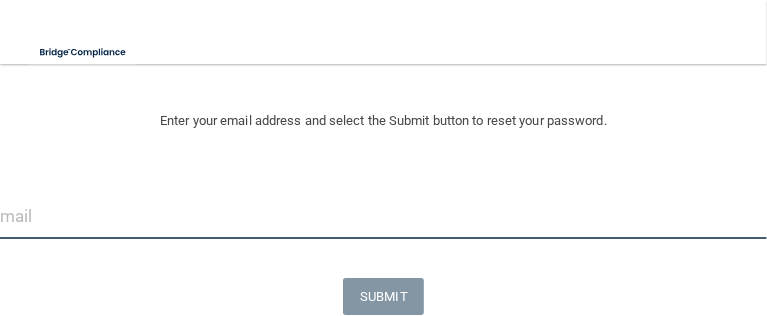 type on "[USERNAME]@example.com" 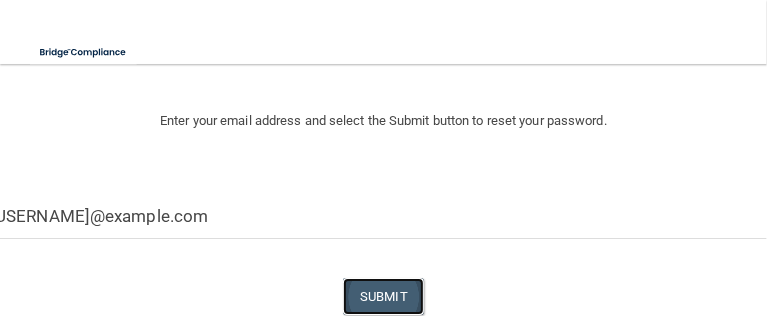 click on "SUBMIT" at bounding box center [383, 296] 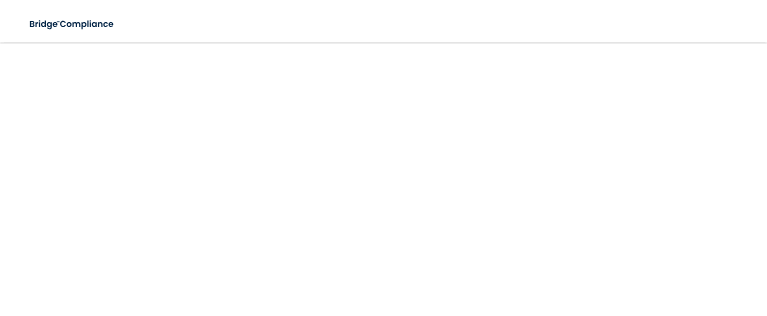 scroll, scrollTop: 0, scrollLeft: 0, axis: both 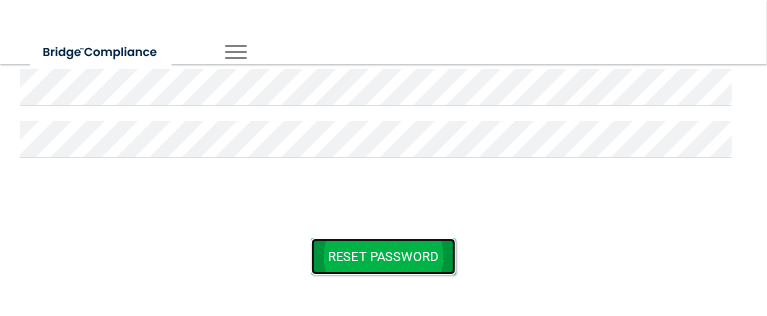 click on "Reset Password" at bounding box center [383, 256] 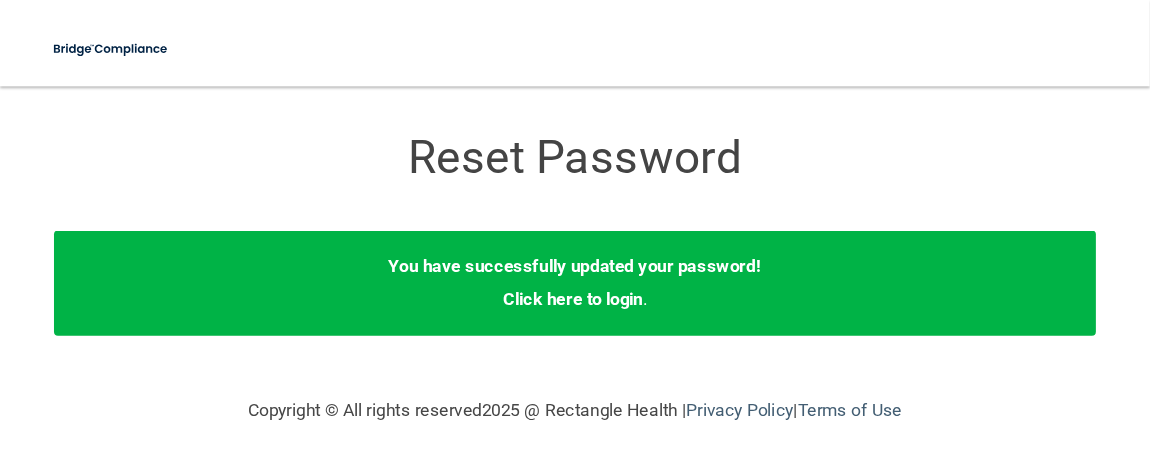 scroll, scrollTop: 0, scrollLeft: 0, axis: both 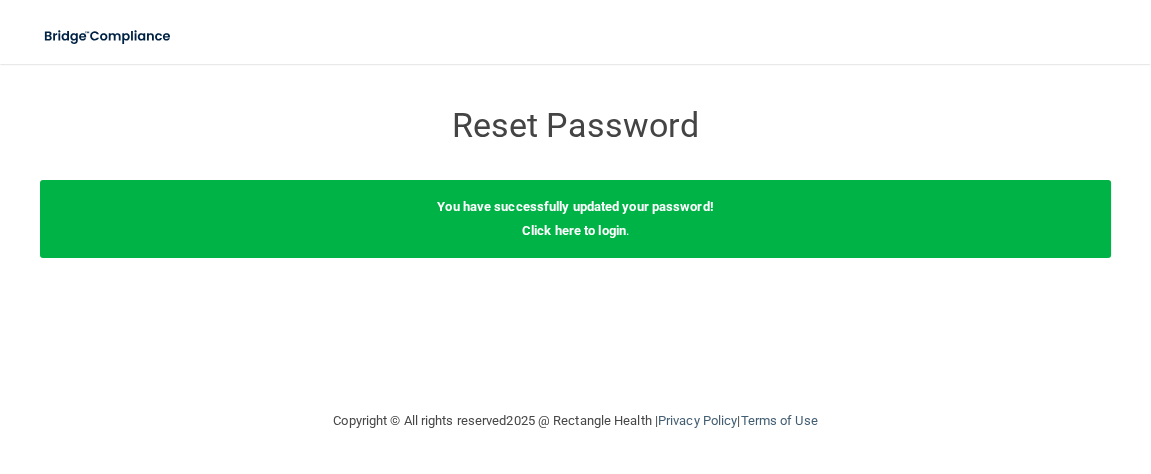 drag, startPoint x: 766, startPoint y: 0, endPoint x: 424, endPoint y: 358, distance: 495.10403 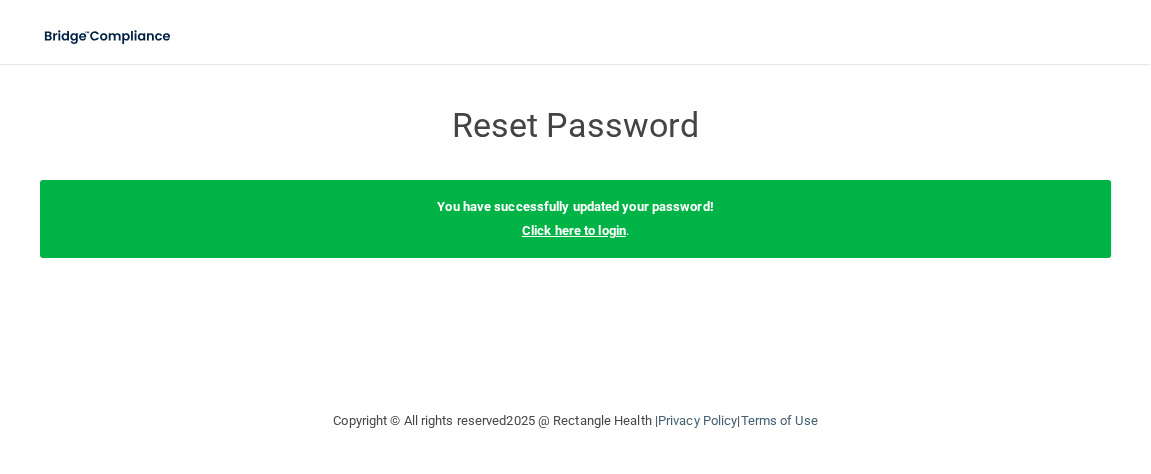 click on "Click here to login" at bounding box center (574, 230) 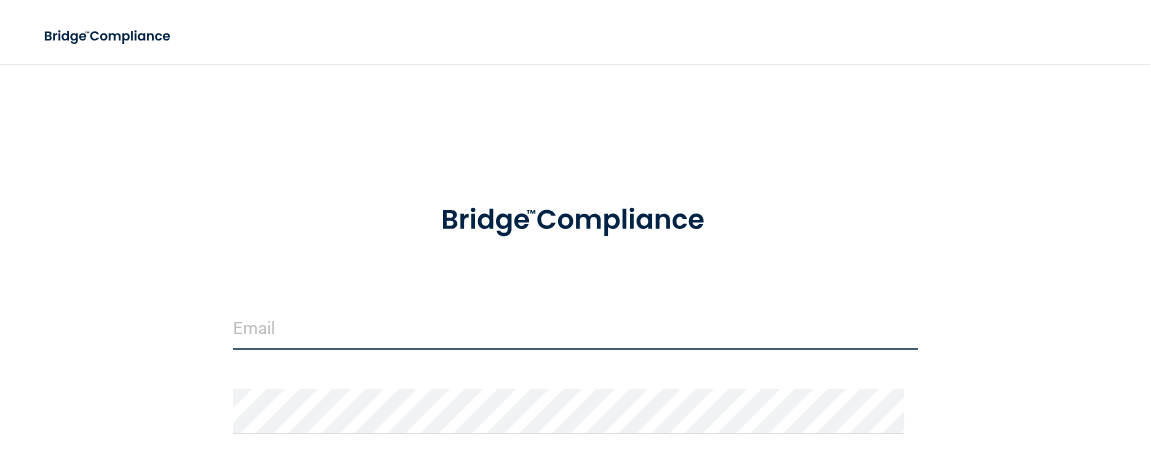 click at bounding box center [575, 327] 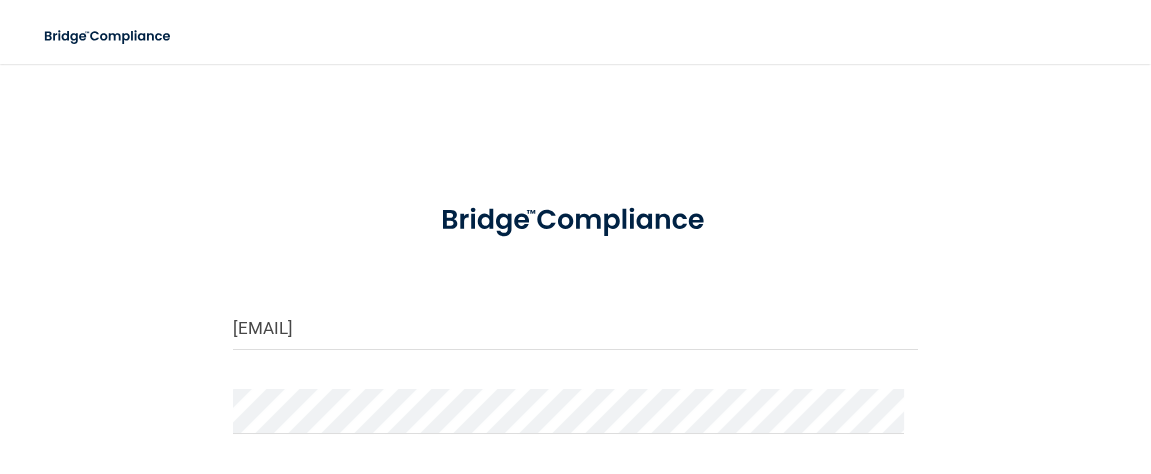 type on "[EMAIL]" 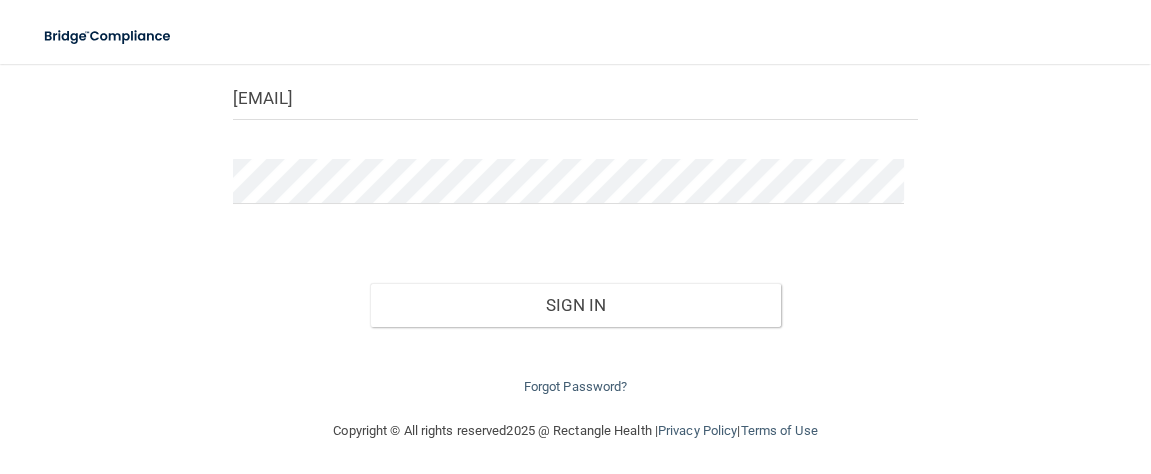 scroll, scrollTop: 232, scrollLeft: 0, axis: vertical 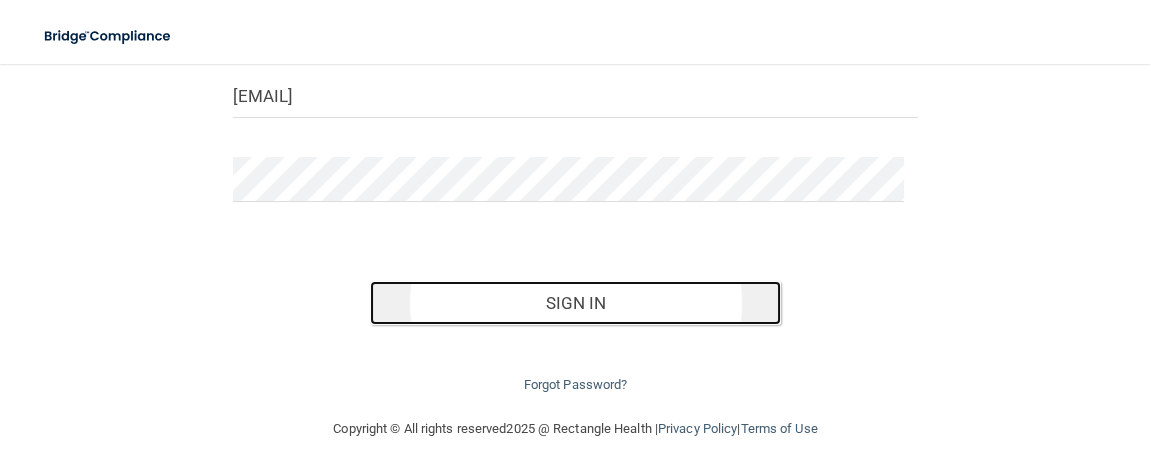 click on "Sign In" at bounding box center [575, 303] 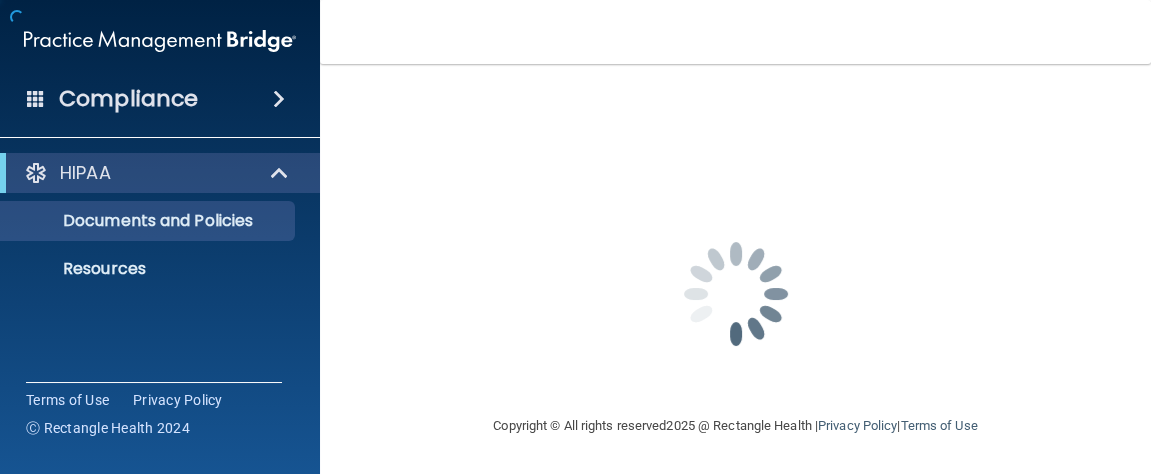 scroll, scrollTop: 0, scrollLeft: 0, axis: both 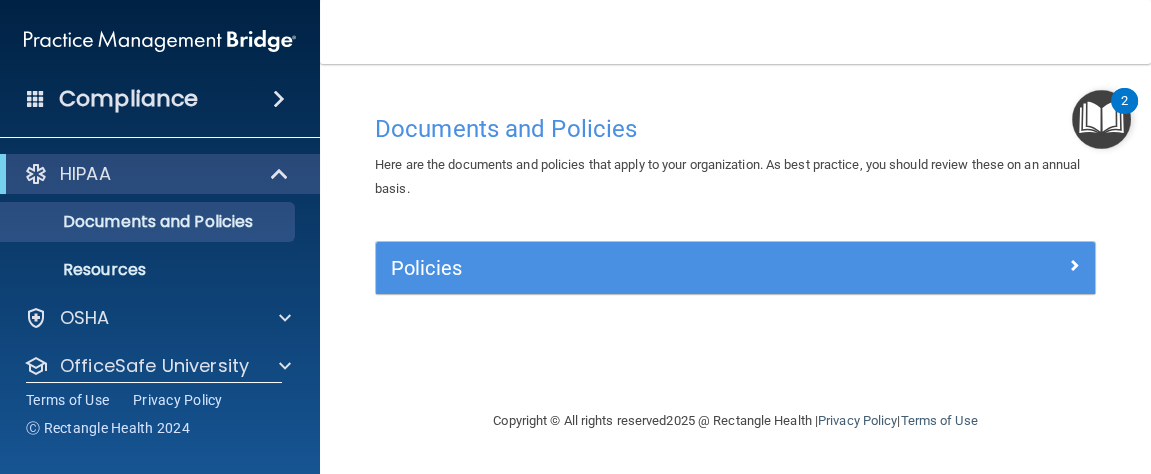 click on "Compliance" at bounding box center (128, 99) 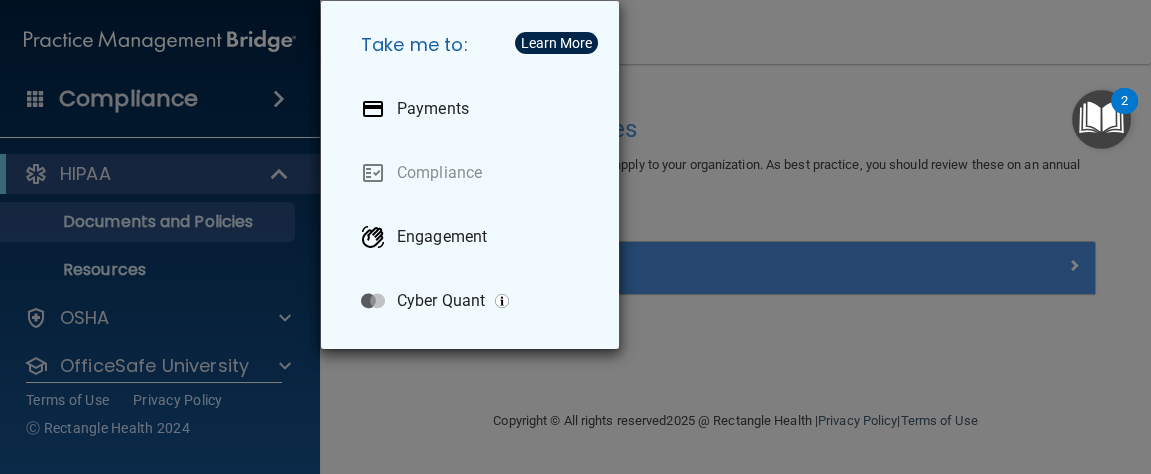 click on "Take me to:             Payments                   Compliance                     Engagement                     Cyber Quant" at bounding box center (575, 237) 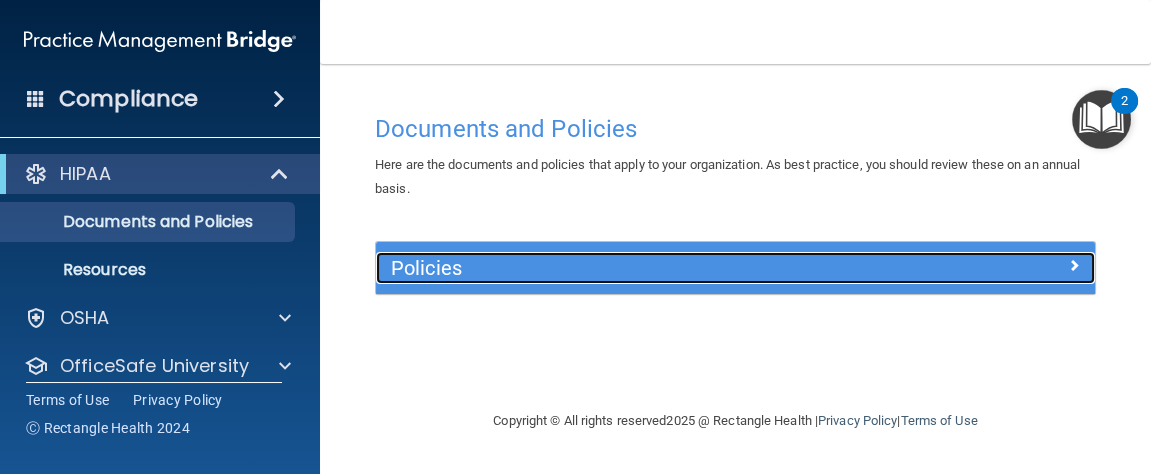 click on "Policies" at bounding box center (645, 268) 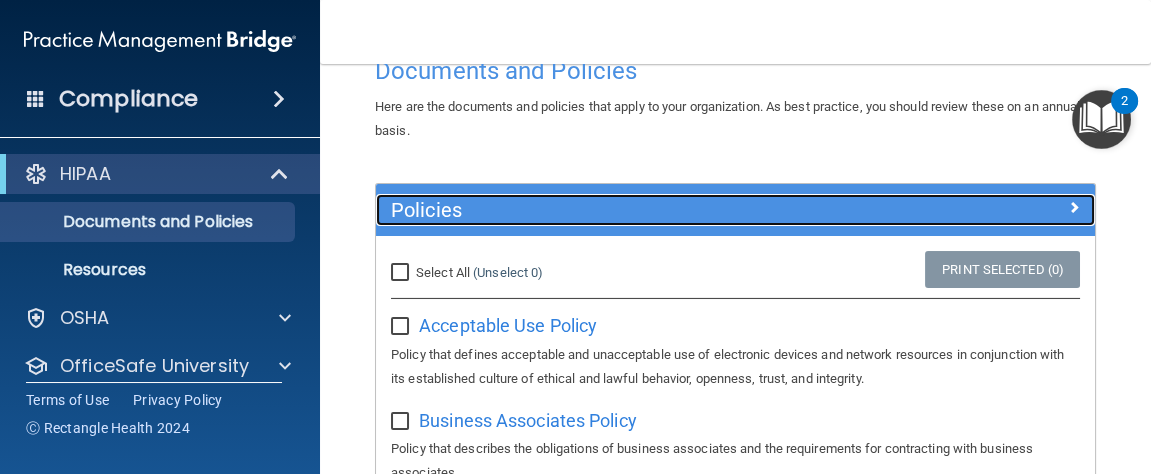scroll, scrollTop: 128, scrollLeft: 0, axis: vertical 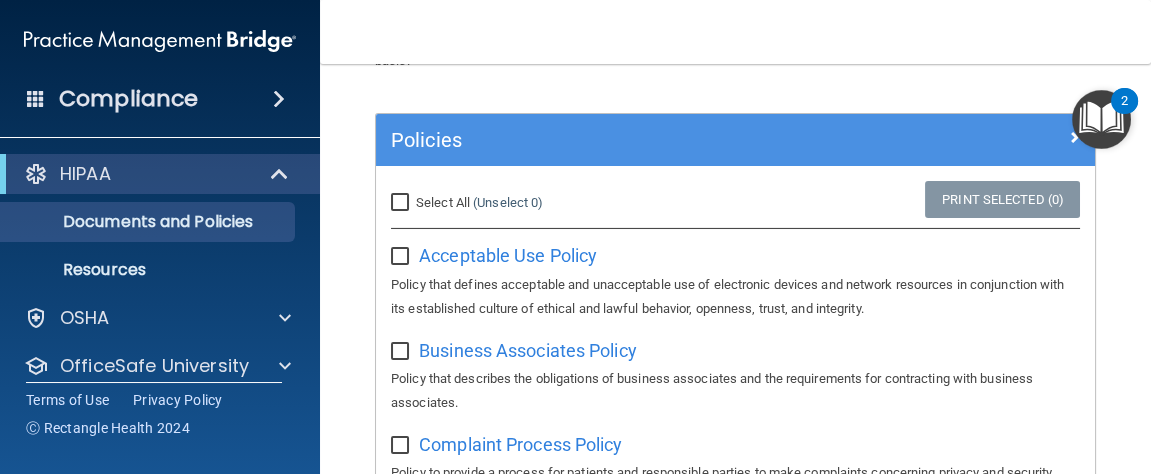 click on "Toggle navigation [FIRST] [LAST] [EMAIL] Manage My Enterprise Draper Family Dentistry Manage My Location" at bounding box center (735, 32) 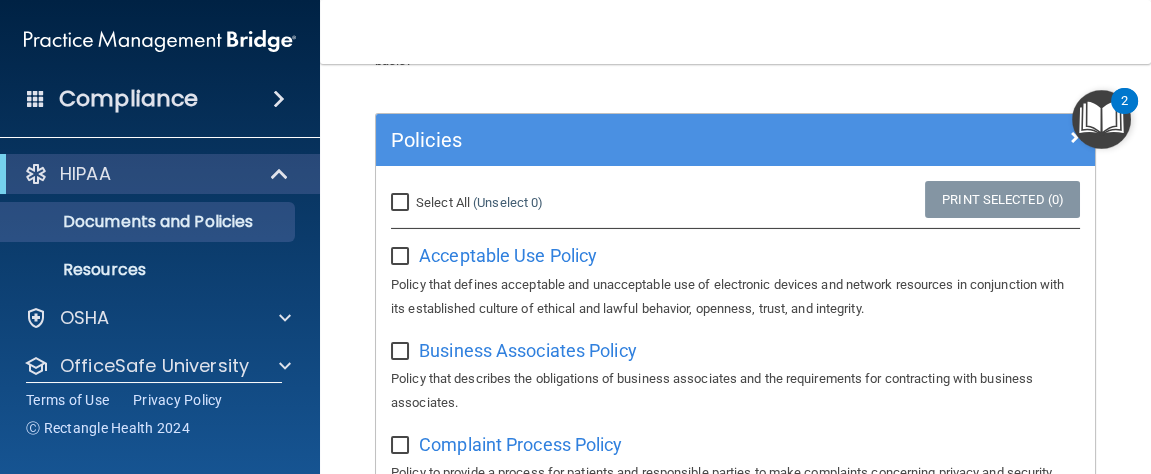 click on "Select All   (Unselect 0)    Unselect All" at bounding box center (402, 203) 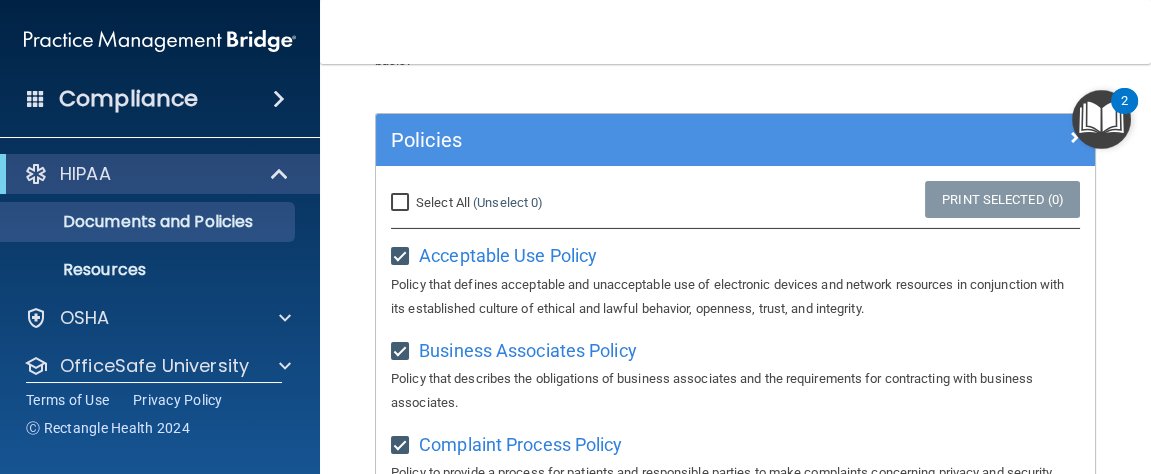 checkbox on "true" 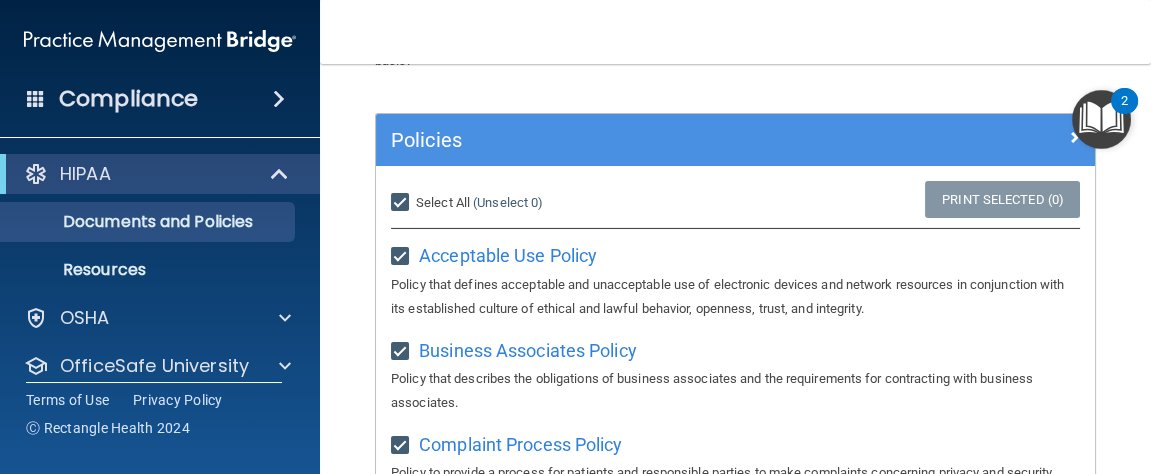 checkbox on "true" 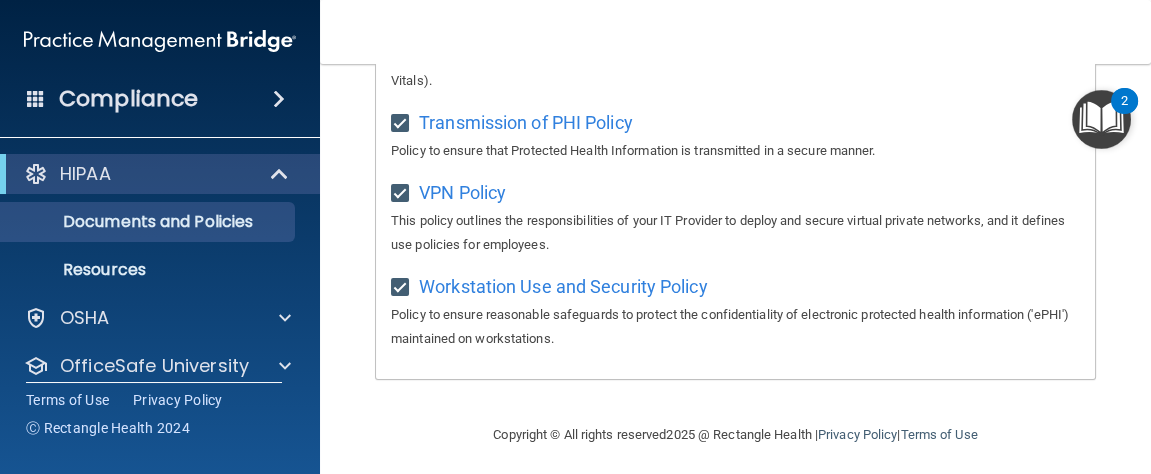 scroll, scrollTop: 1993, scrollLeft: 0, axis: vertical 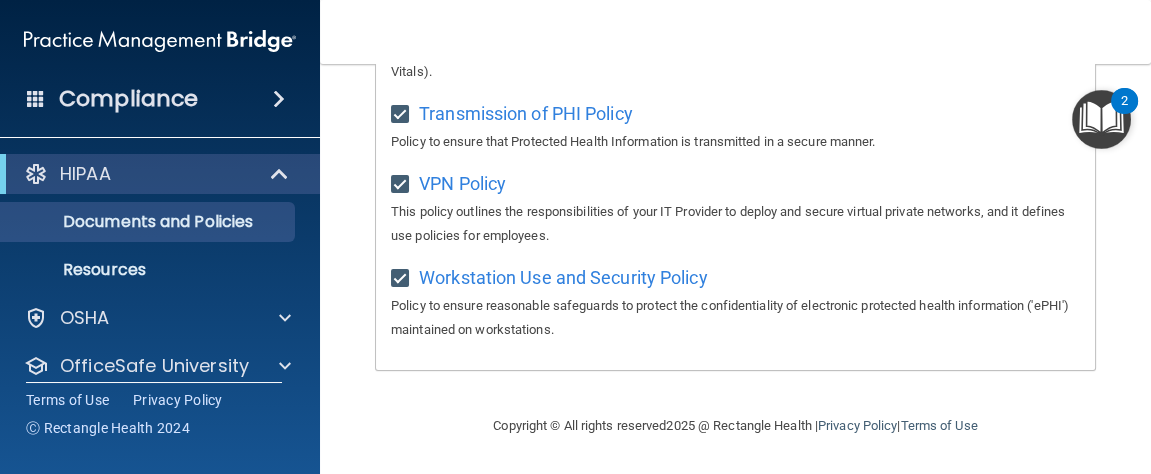 click on "Policies
Select All   (Unselect 21)    Unselect All            Print Selected (21)                       Acceptable Use Policy                         Policy that defines acceptable and unacceptable use of electronic devices and network resources in conjunction with its established culture of ethical and lawful behavior, openness, trust, and integrity.                     Business Associates Policy                         Policy that describes the obligations of business associates and the requirements for contracting with business associates.                     Complaint Process Policy                         Policy to provide a process for patients and responsible parties to make complaints concerning privacy and security practices.                     Document Destruction Policy                                             Documentation Retention Policy                                             Employee Access to PHI Policy" at bounding box center [735, -678] 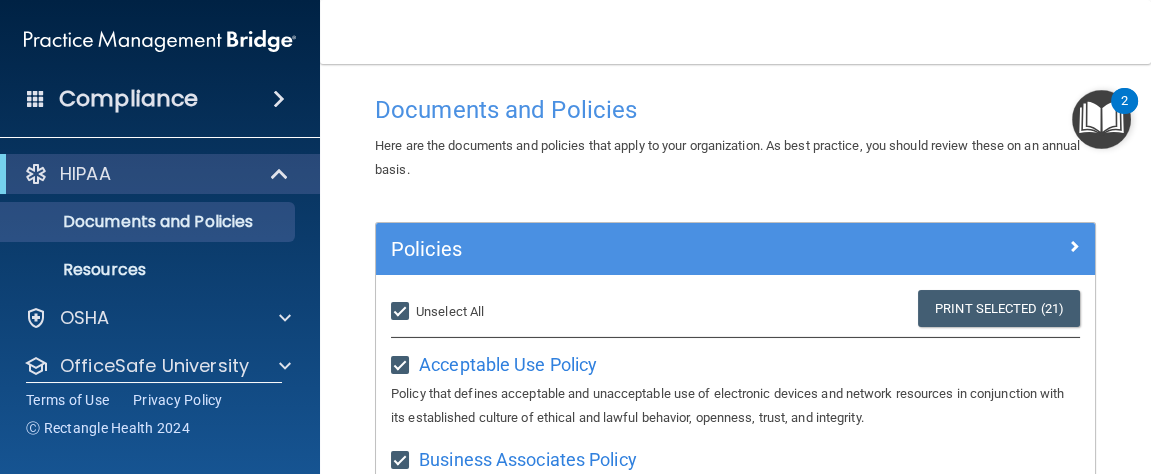 scroll, scrollTop: 0, scrollLeft: 0, axis: both 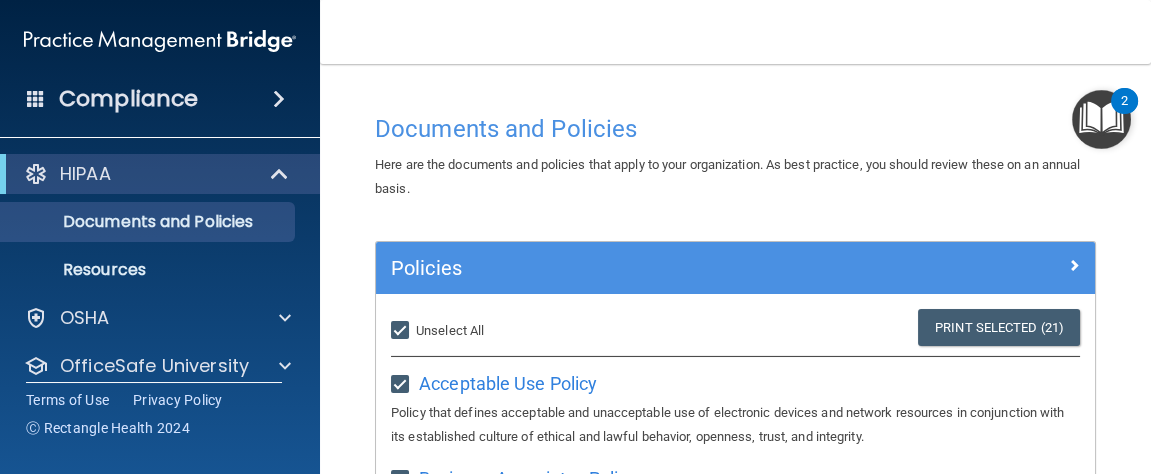 click on "Select All   (Unselect 21)    Unselect All" at bounding box center (402, 331) 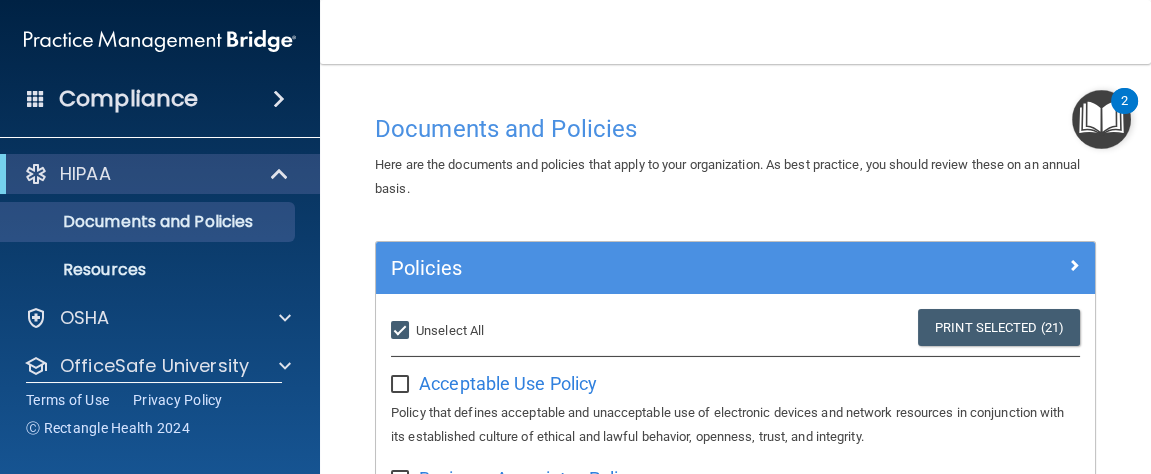 checkbox on "false" 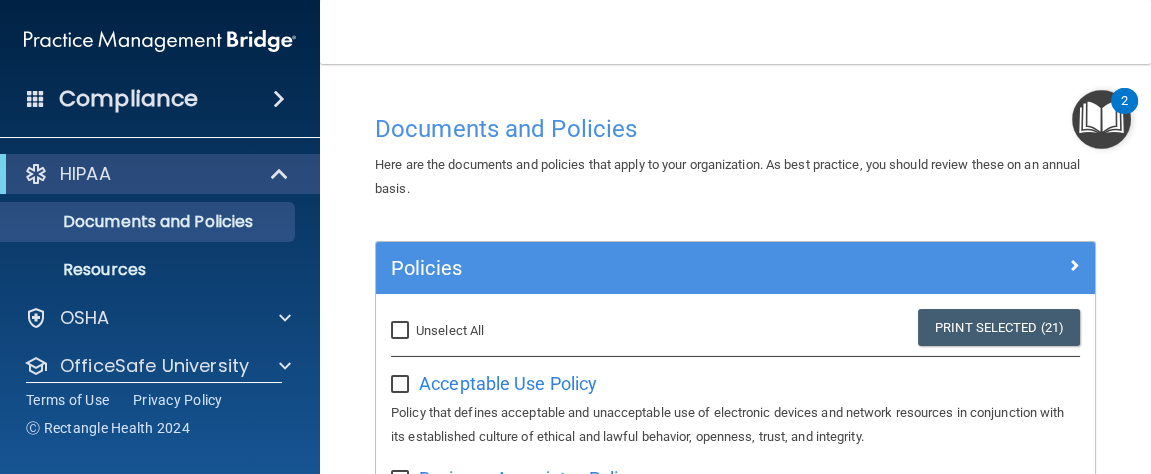 checkbox on "false" 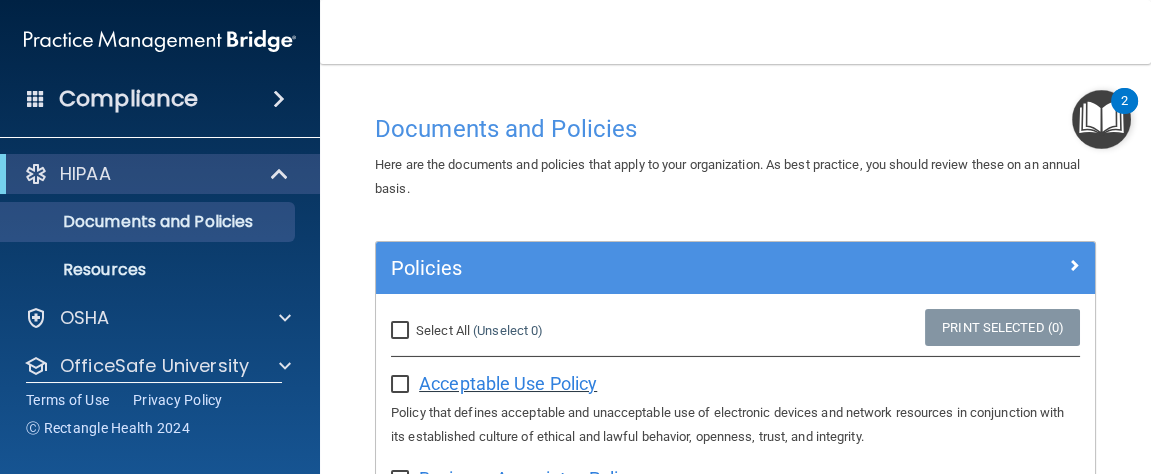 click on "Acceptable Use Policy" at bounding box center (508, 383) 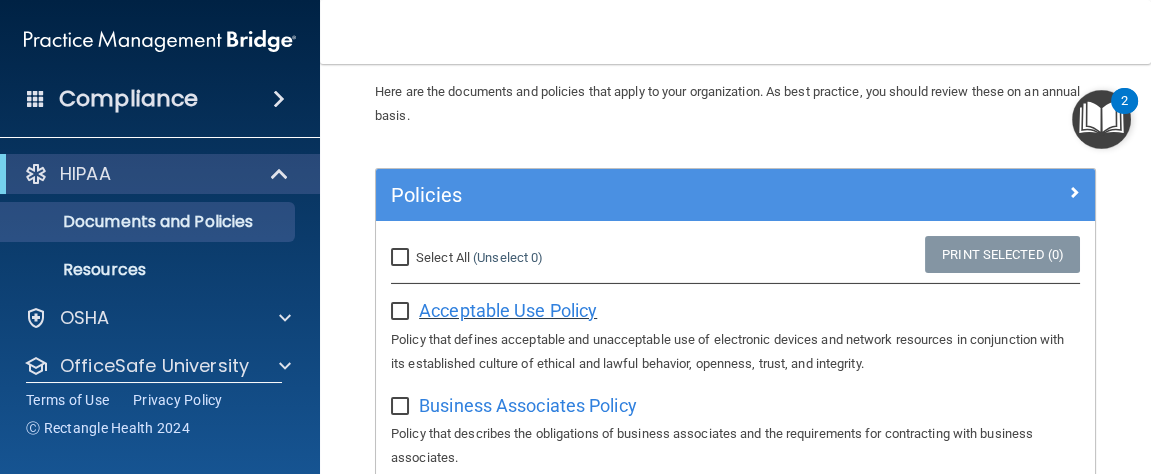 scroll, scrollTop: 99, scrollLeft: 0, axis: vertical 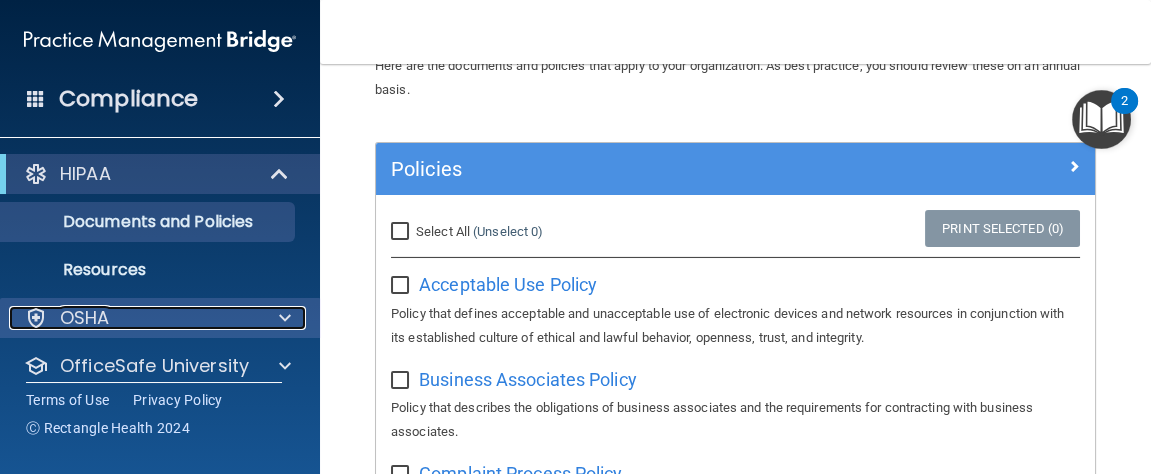 click on "OSHA" at bounding box center [133, 318] 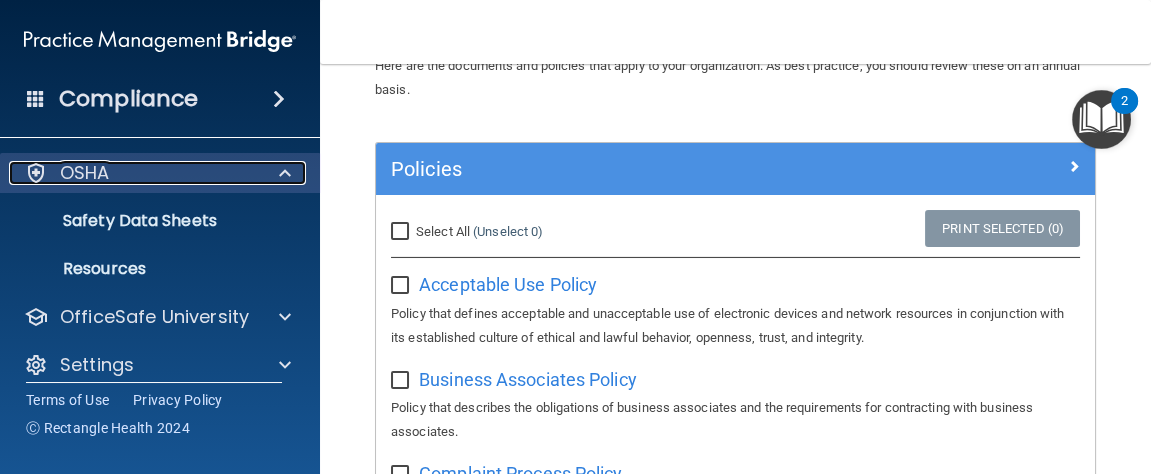 scroll, scrollTop: 163, scrollLeft: 0, axis: vertical 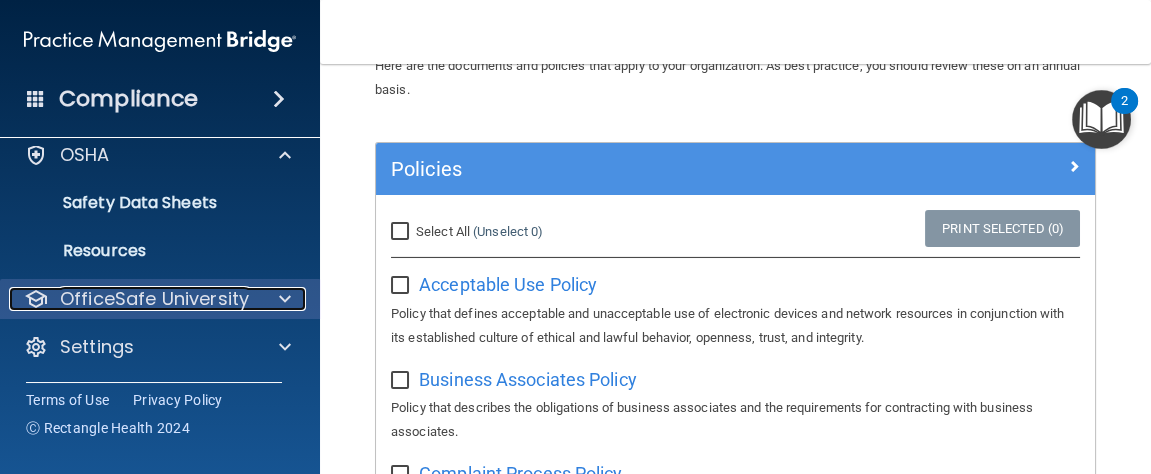 click at bounding box center [282, 299] 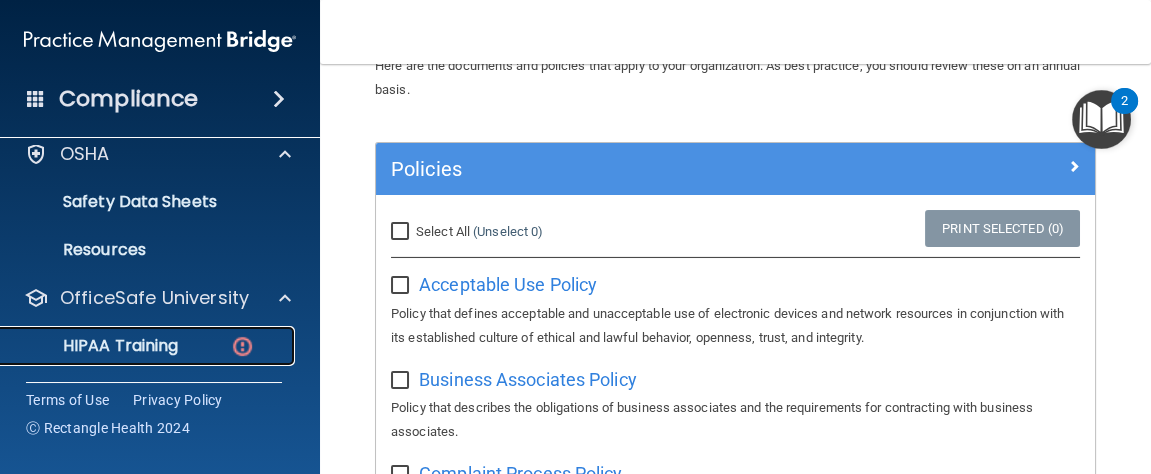 click on "HIPAA Training" at bounding box center [137, 346] 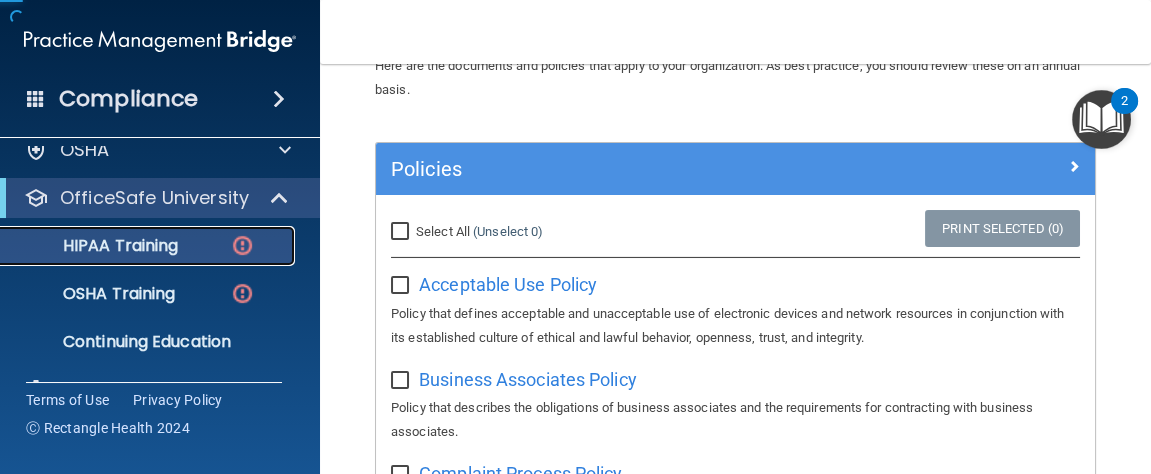 scroll, scrollTop: 67, scrollLeft: 0, axis: vertical 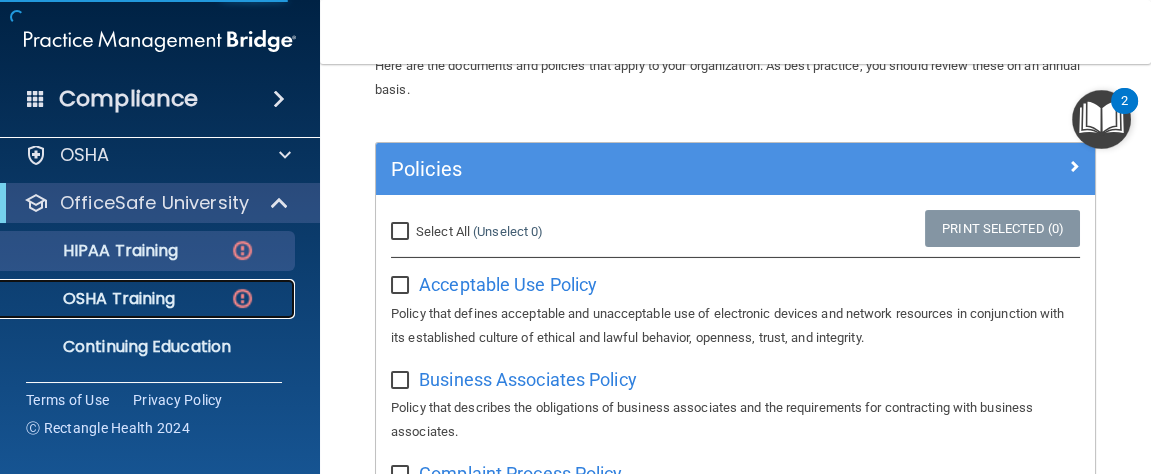 click on "OSHA Training" at bounding box center [149, 299] 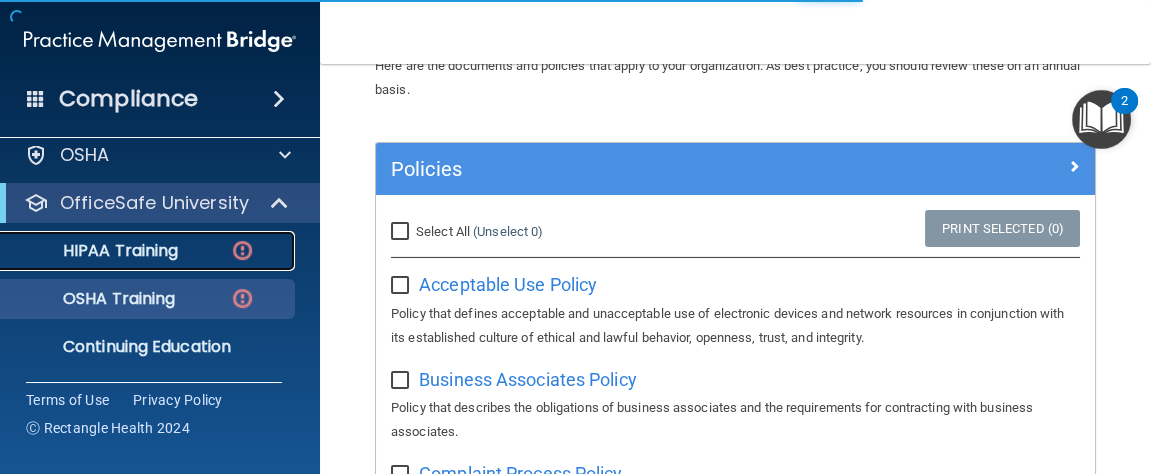 click on "HIPAA Training" at bounding box center [137, 251] 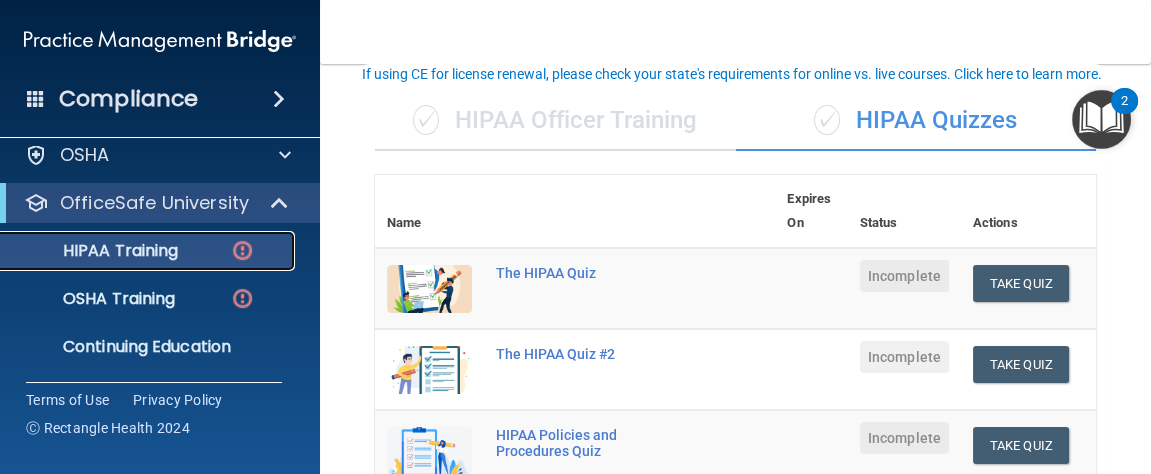 scroll, scrollTop: 126, scrollLeft: 0, axis: vertical 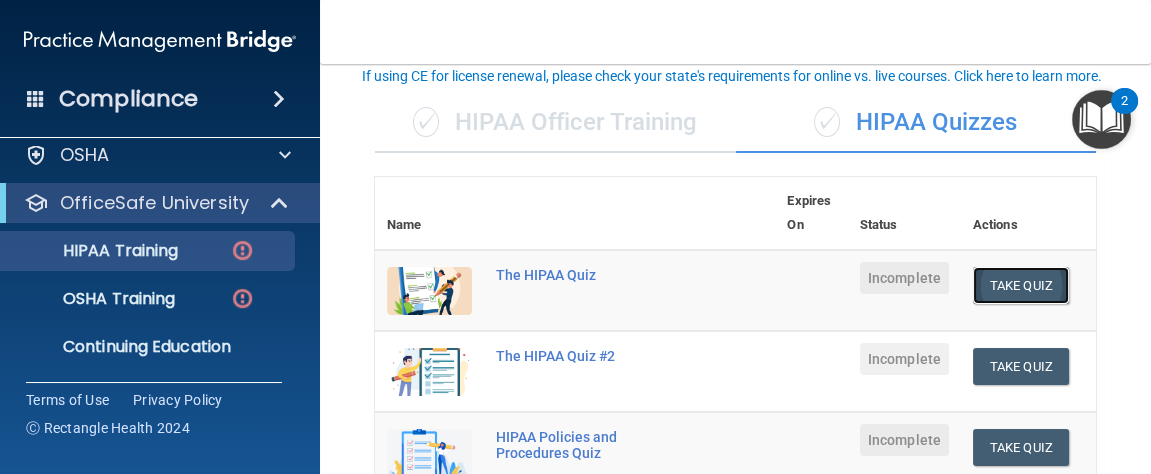click on "Take Quiz" at bounding box center [1021, 285] 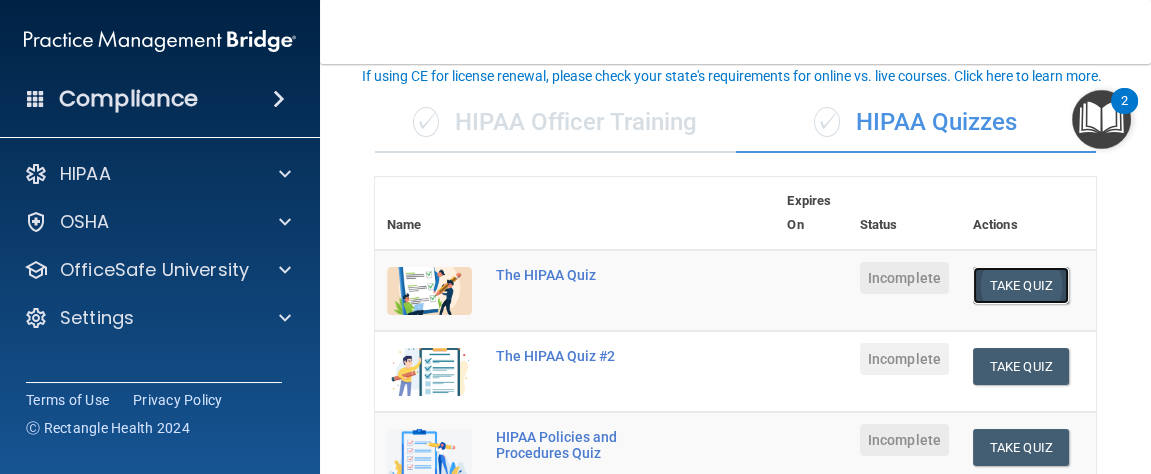scroll, scrollTop: 0, scrollLeft: 0, axis: both 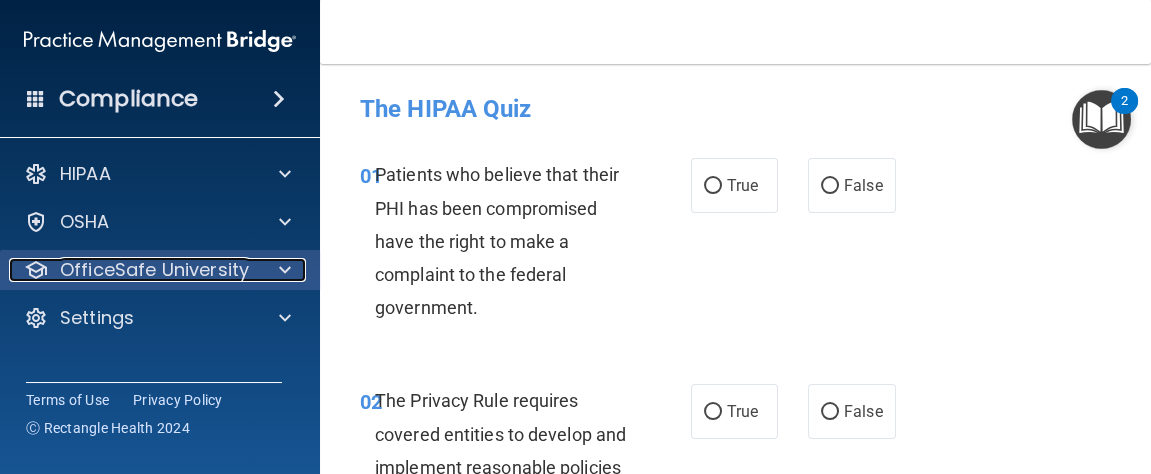 click at bounding box center (282, 270) 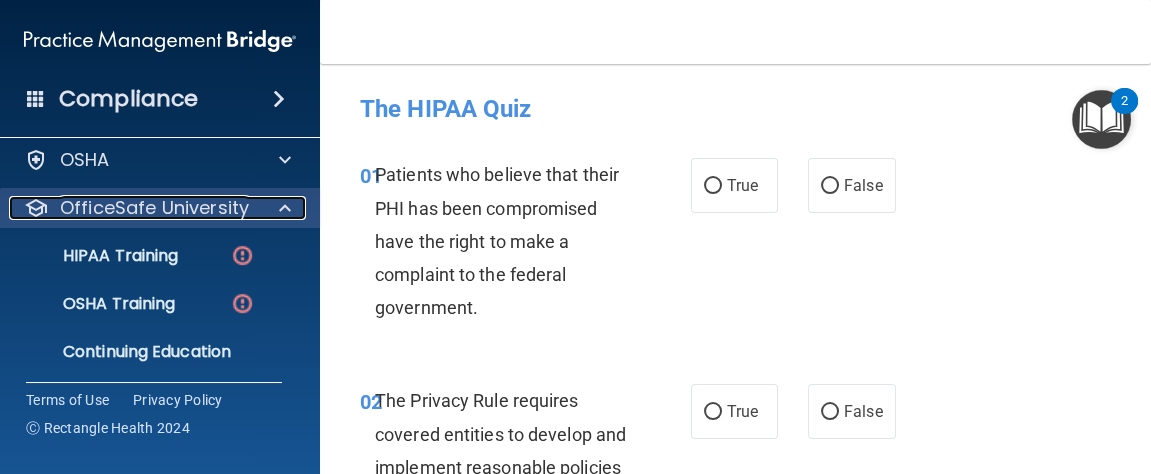 scroll, scrollTop: 115, scrollLeft: 0, axis: vertical 